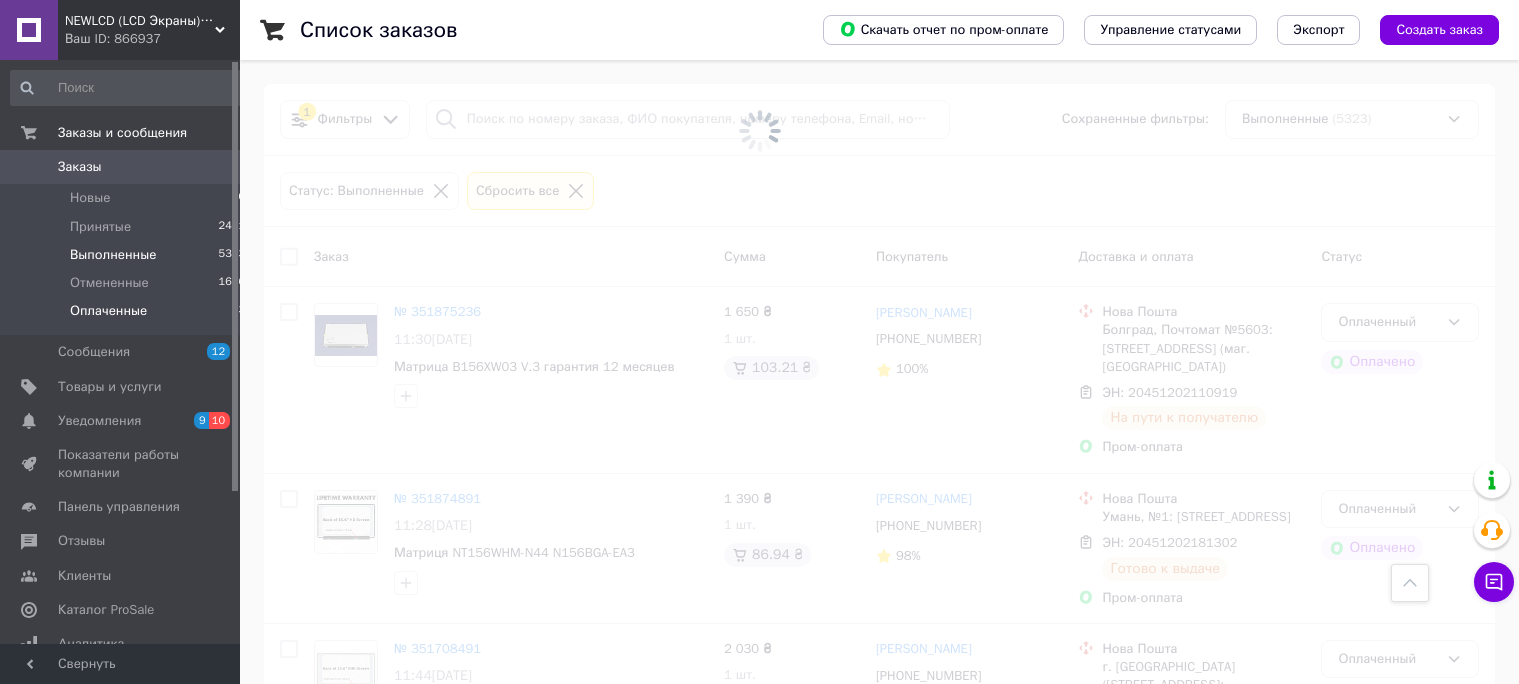 scroll, scrollTop: 599, scrollLeft: 0, axis: vertical 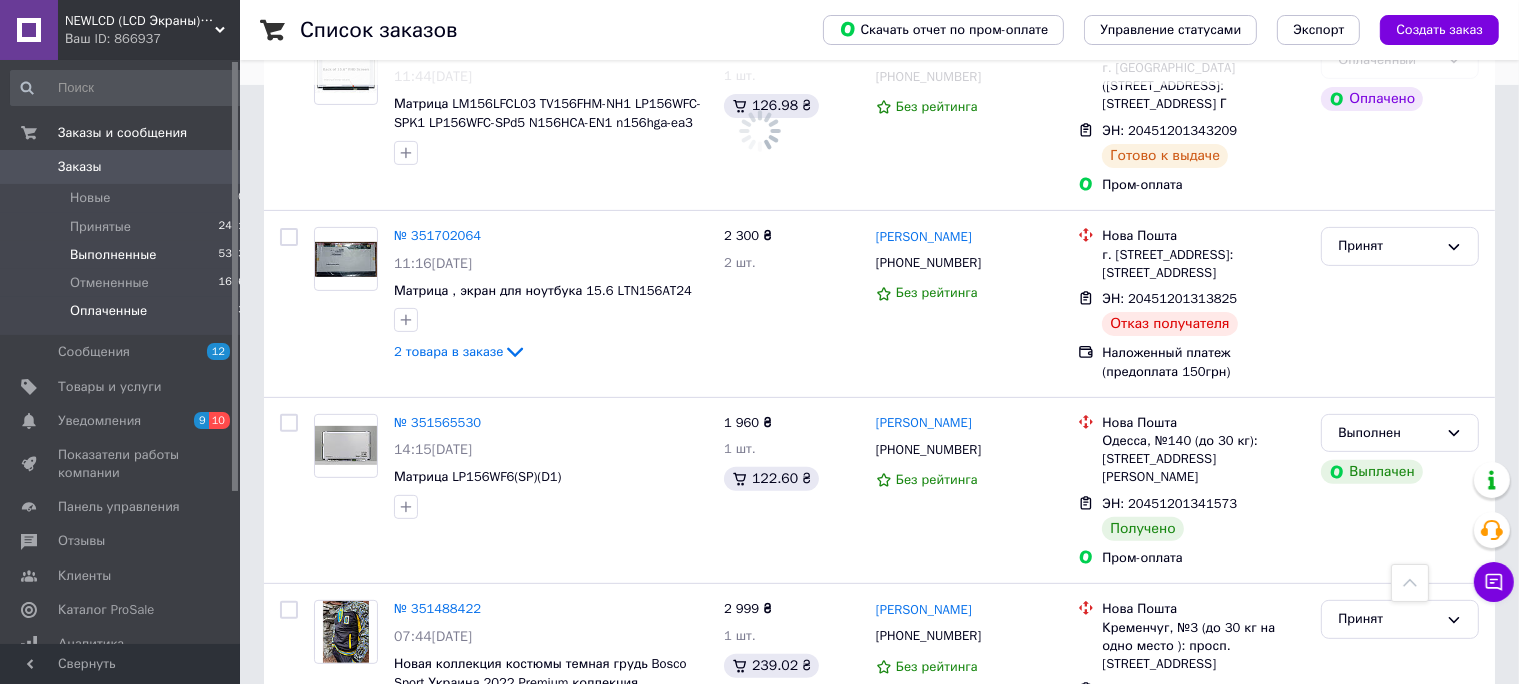 click on "Оплаченные" at bounding box center [108, 311] 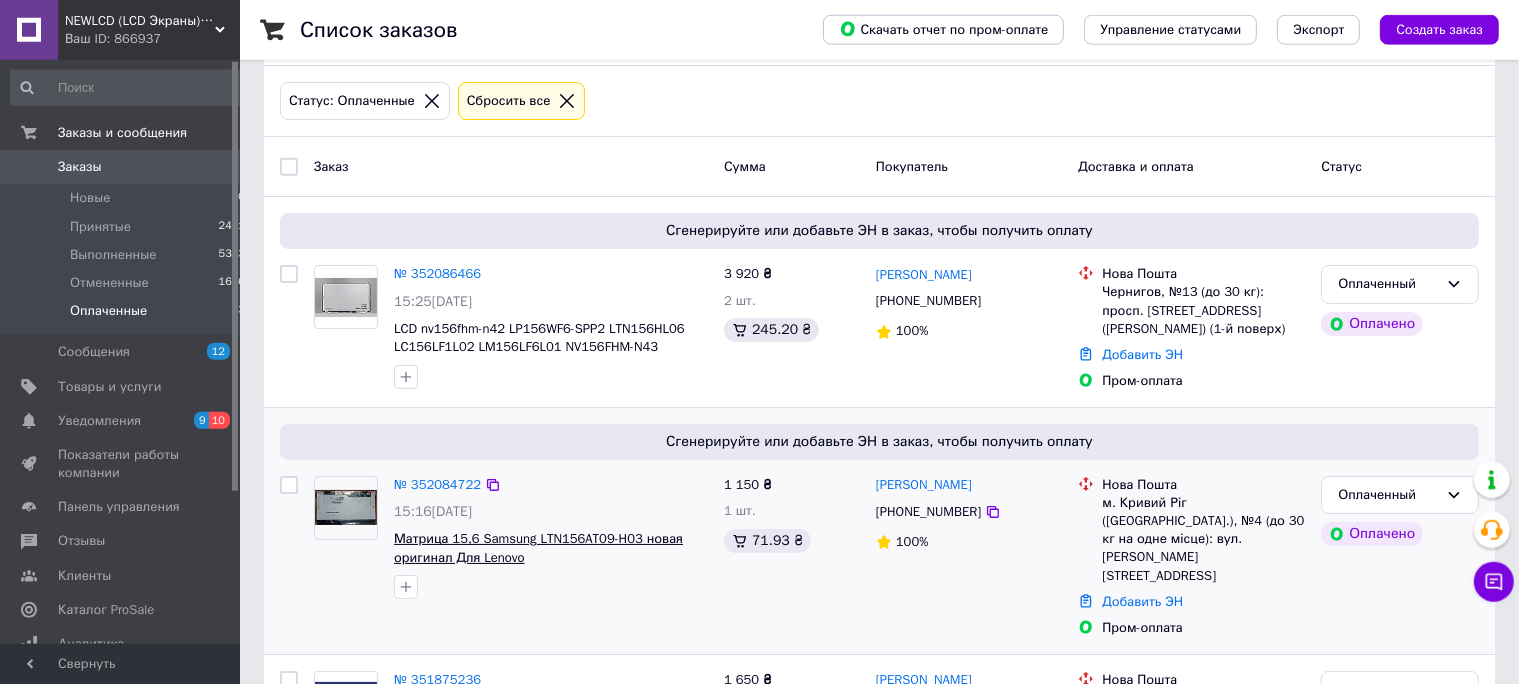 scroll, scrollTop: 211, scrollLeft: 0, axis: vertical 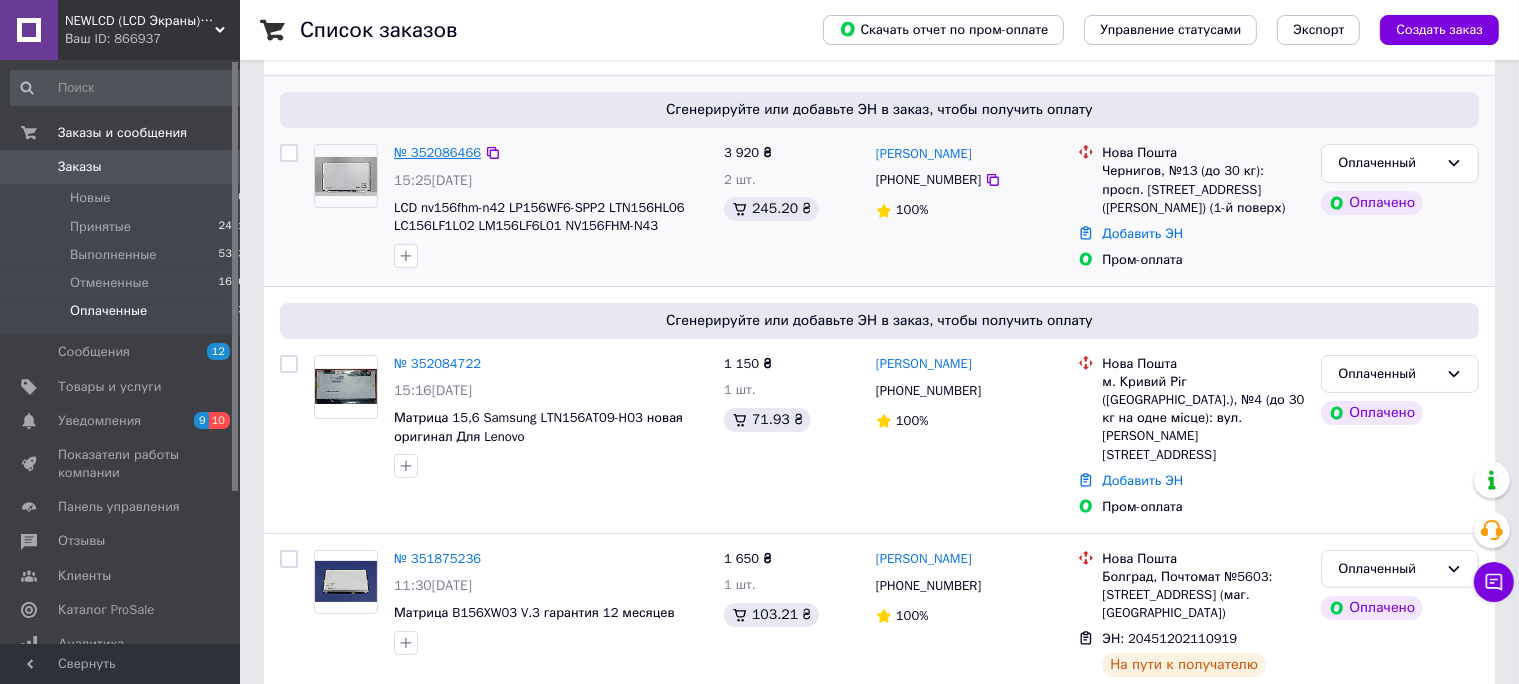click on "№ 352086466" at bounding box center (437, 152) 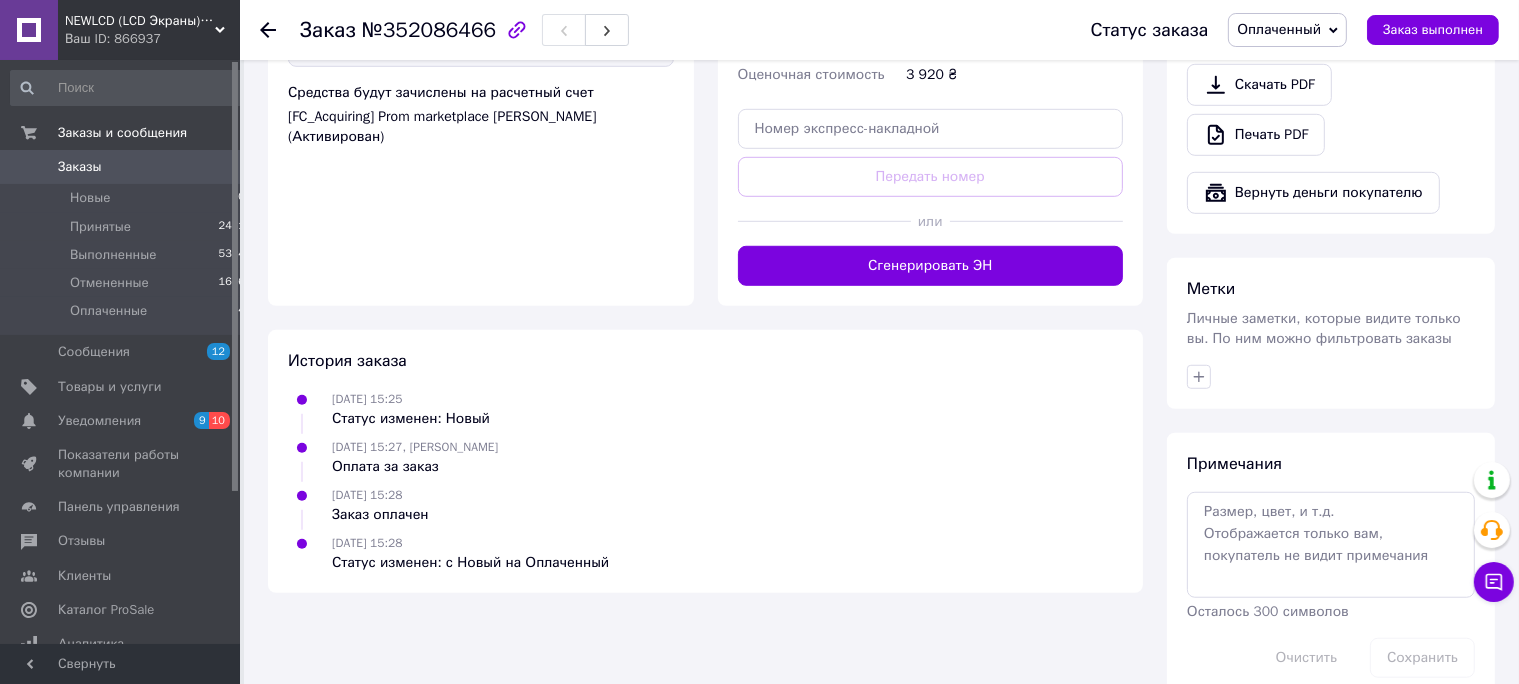 scroll, scrollTop: 1101, scrollLeft: 0, axis: vertical 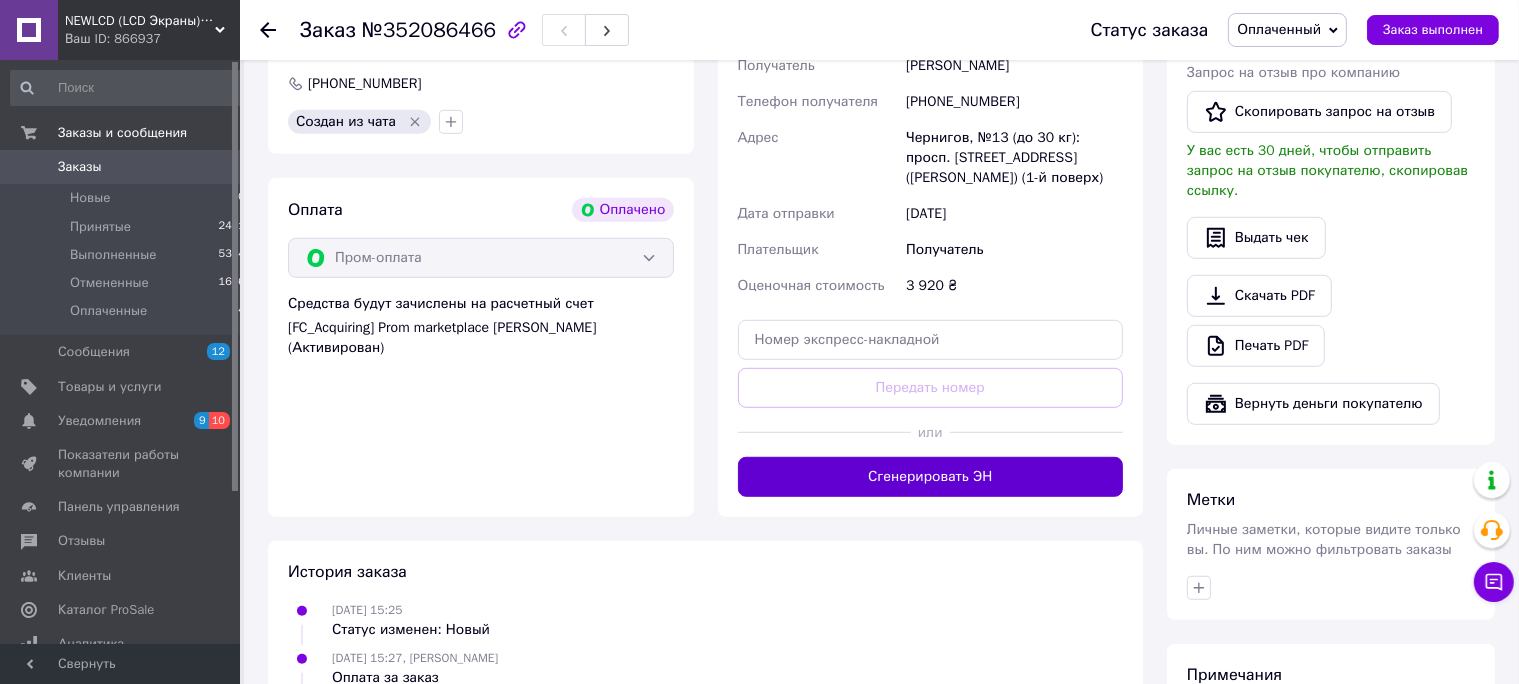 click on "Сгенерировать ЭН" at bounding box center (931, 477) 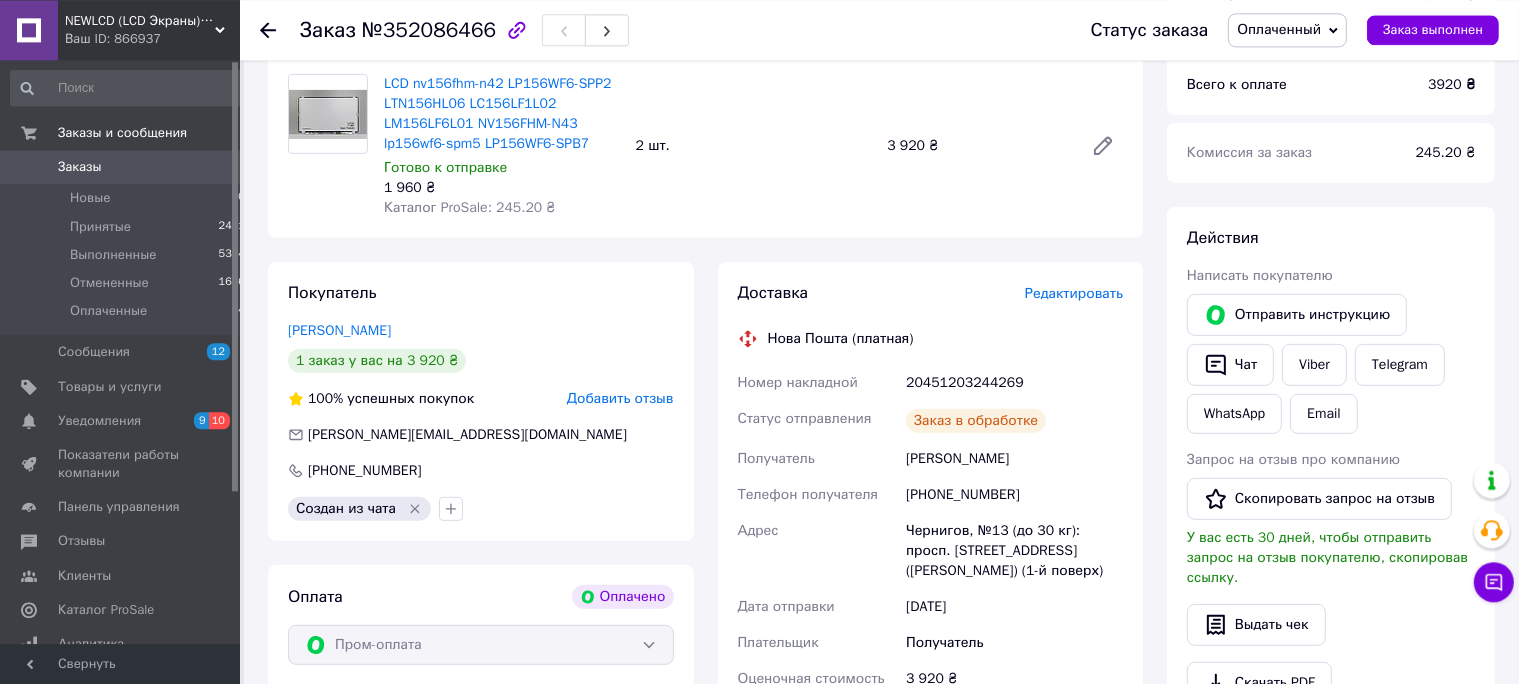 scroll, scrollTop: 679, scrollLeft: 0, axis: vertical 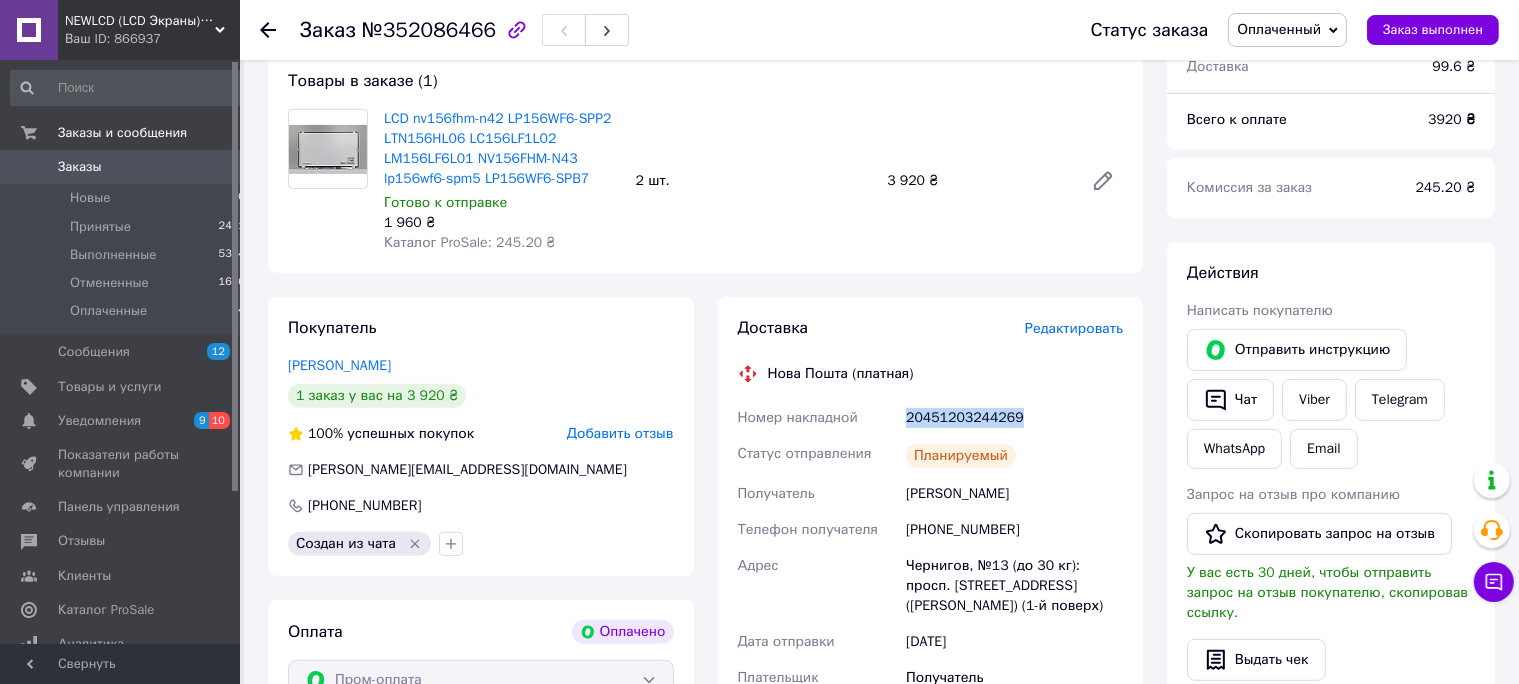 drag, startPoint x: 918, startPoint y: 425, endPoint x: 1034, endPoint y: 426, distance: 116.00431 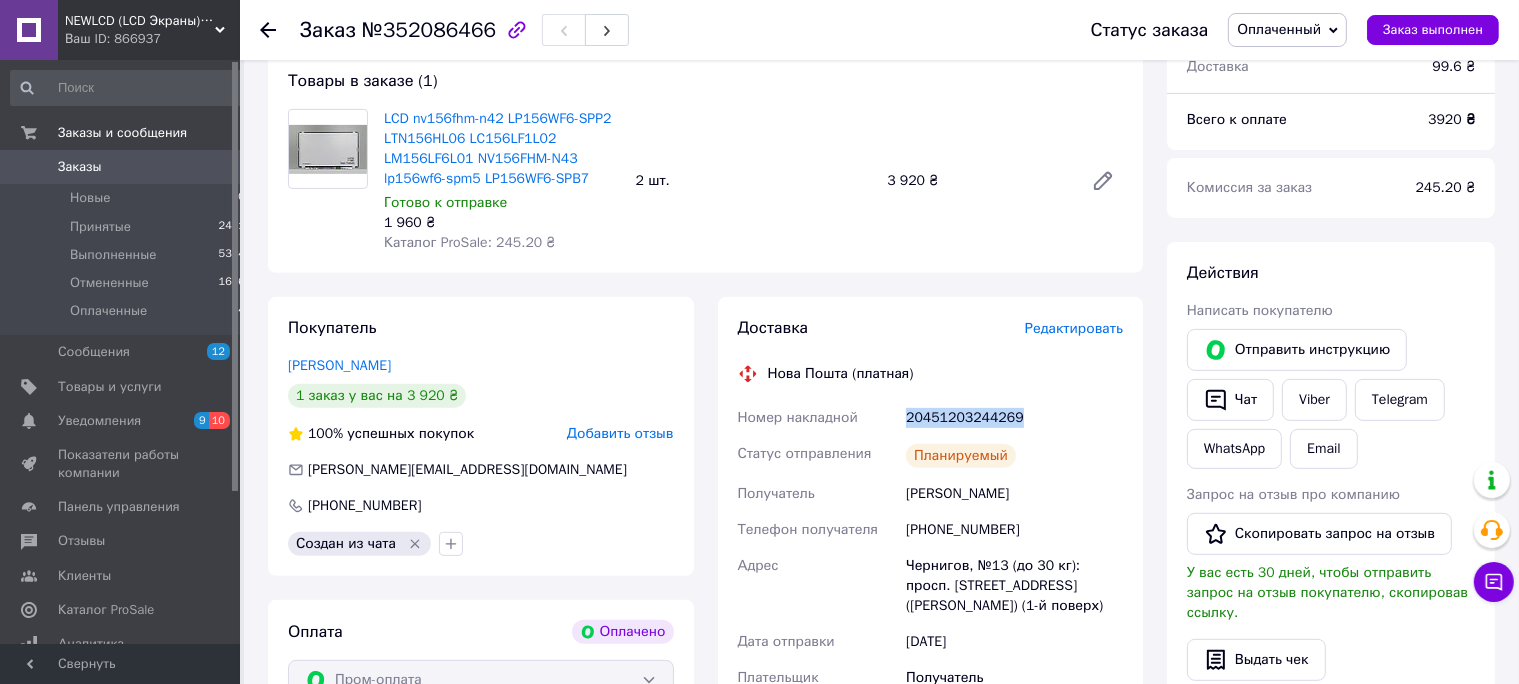 copy on "20451203244269" 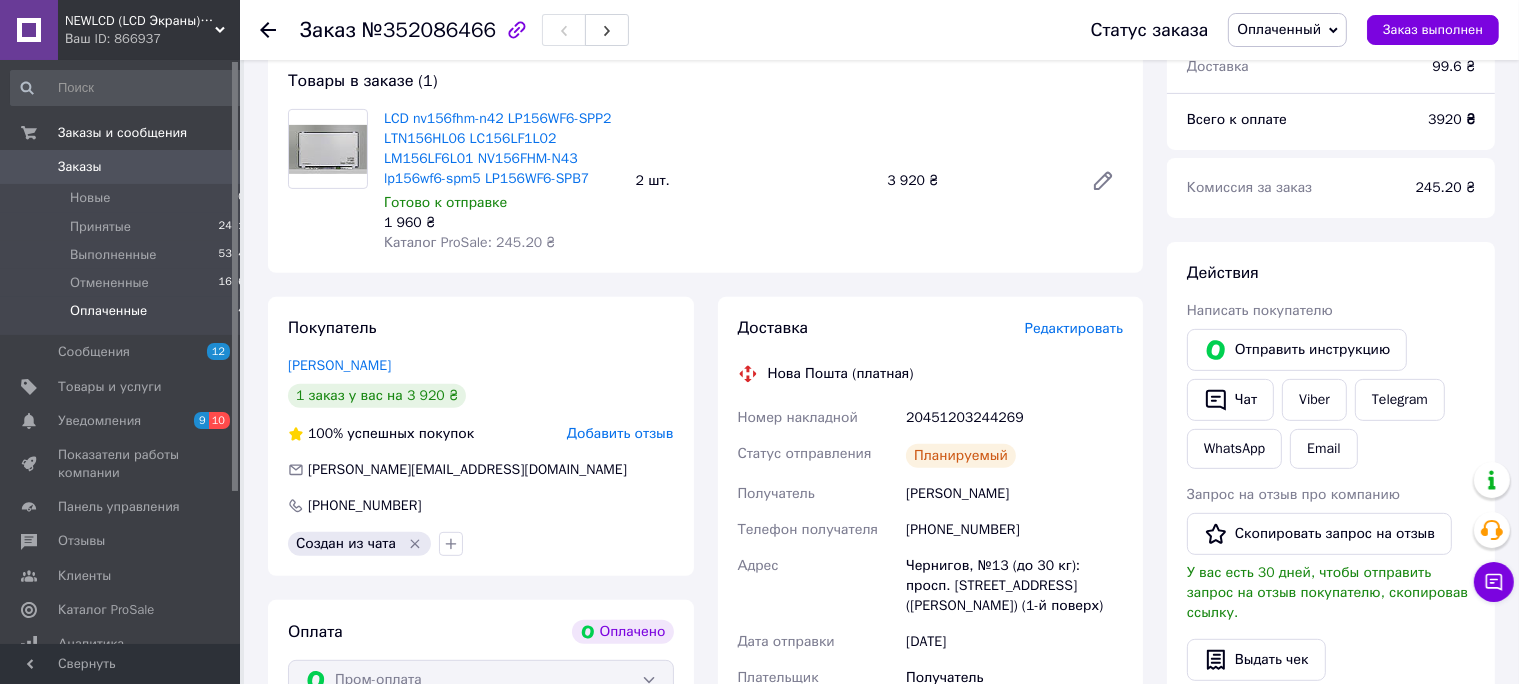 click on "Оплаченные" at bounding box center (108, 311) 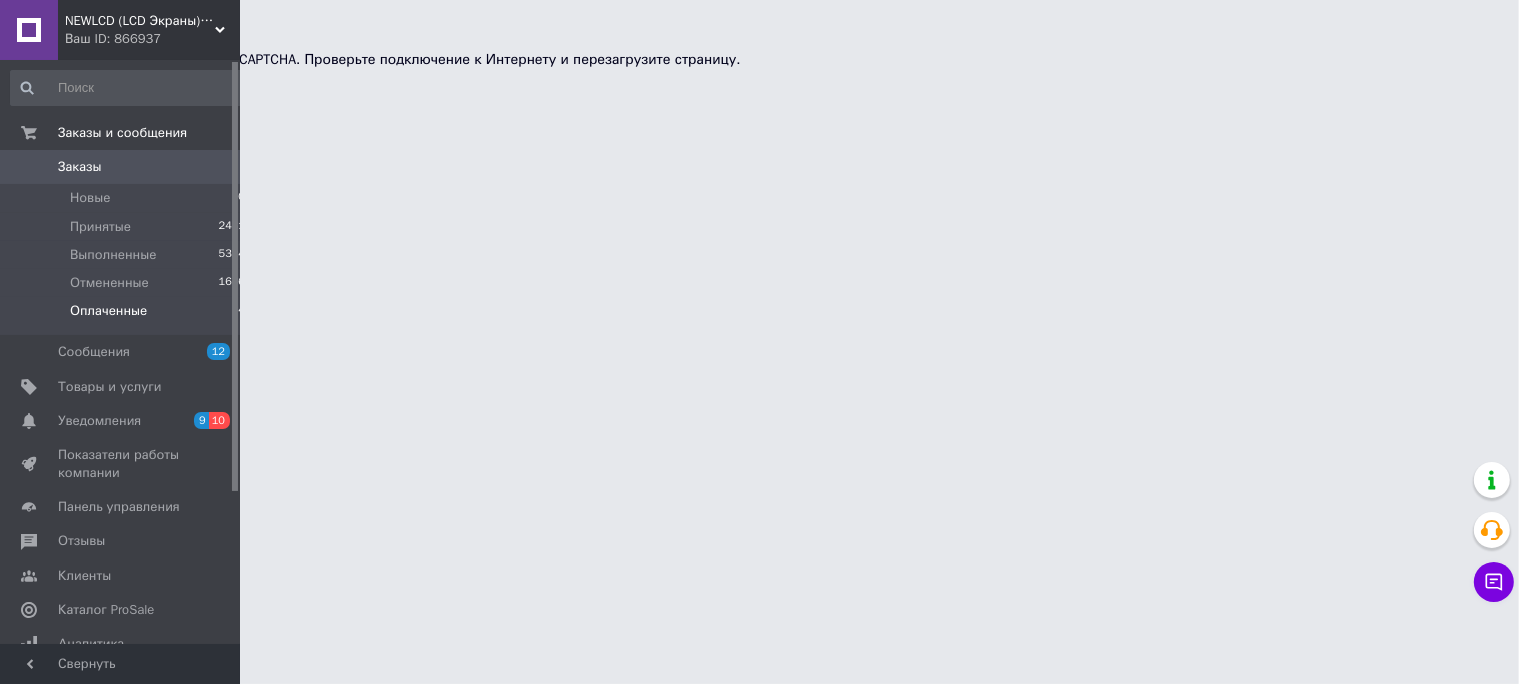 scroll, scrollTop: 0, scrollLeft: 0, axis: both 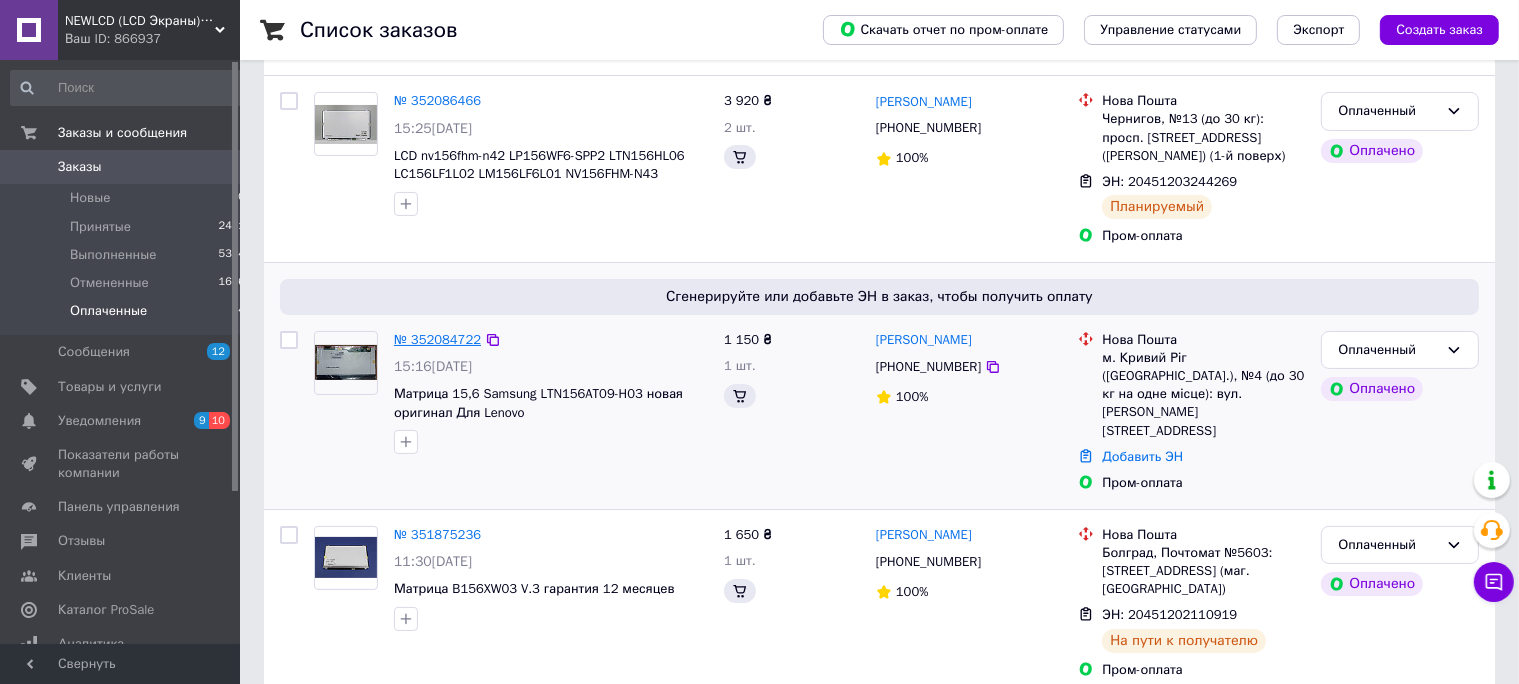 click on "№ 352084722" at bounding box center (437, 339) 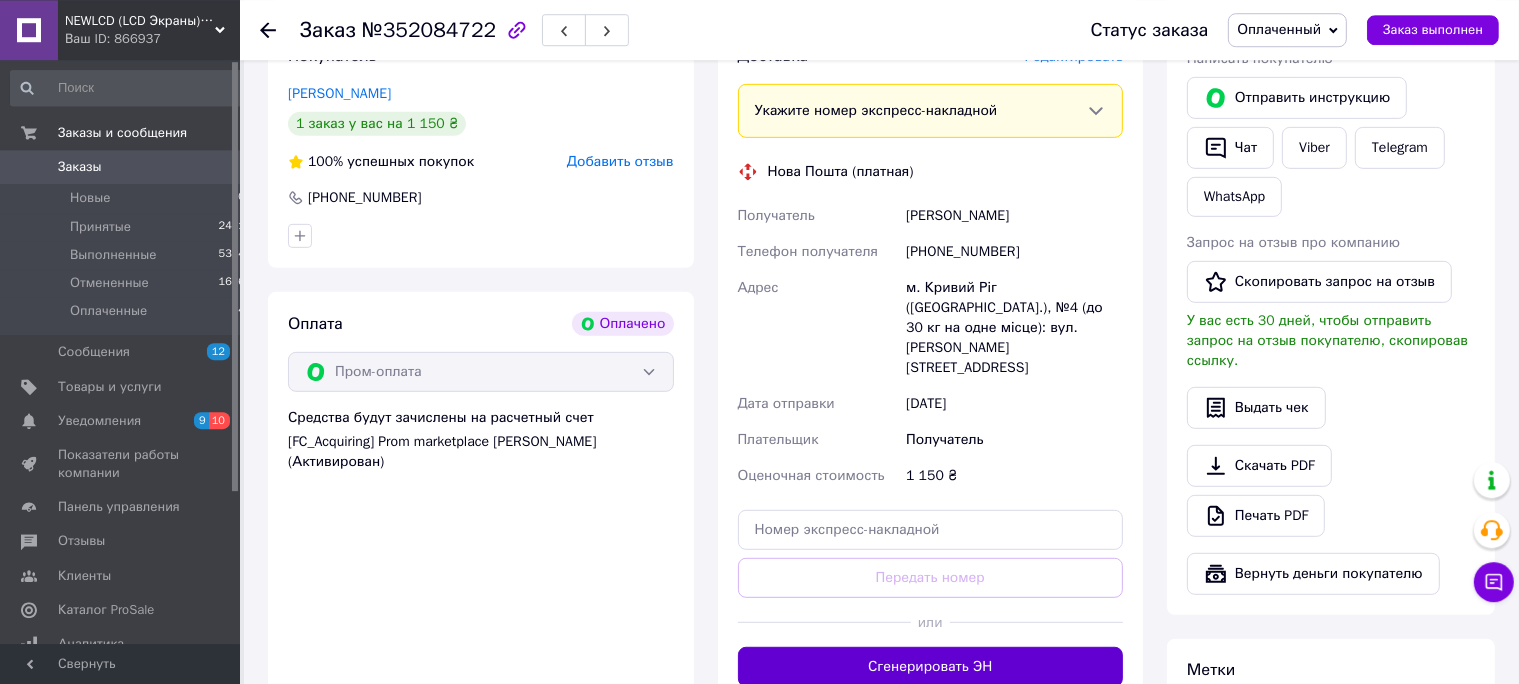 scroll, scrollTop: 1031, scrollLeft: 0, axis: vertical 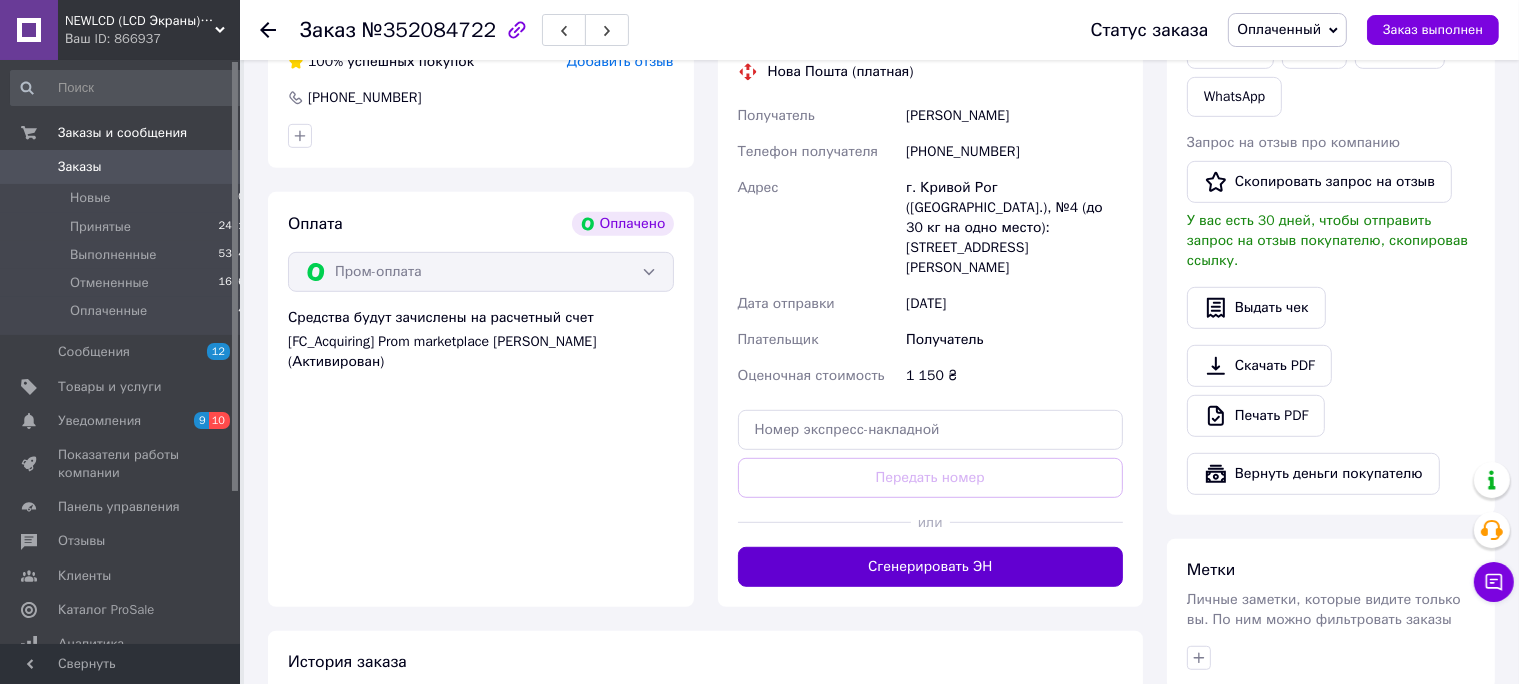 click on "Сгенерировать ЭН" at bounding box center [931, 567] 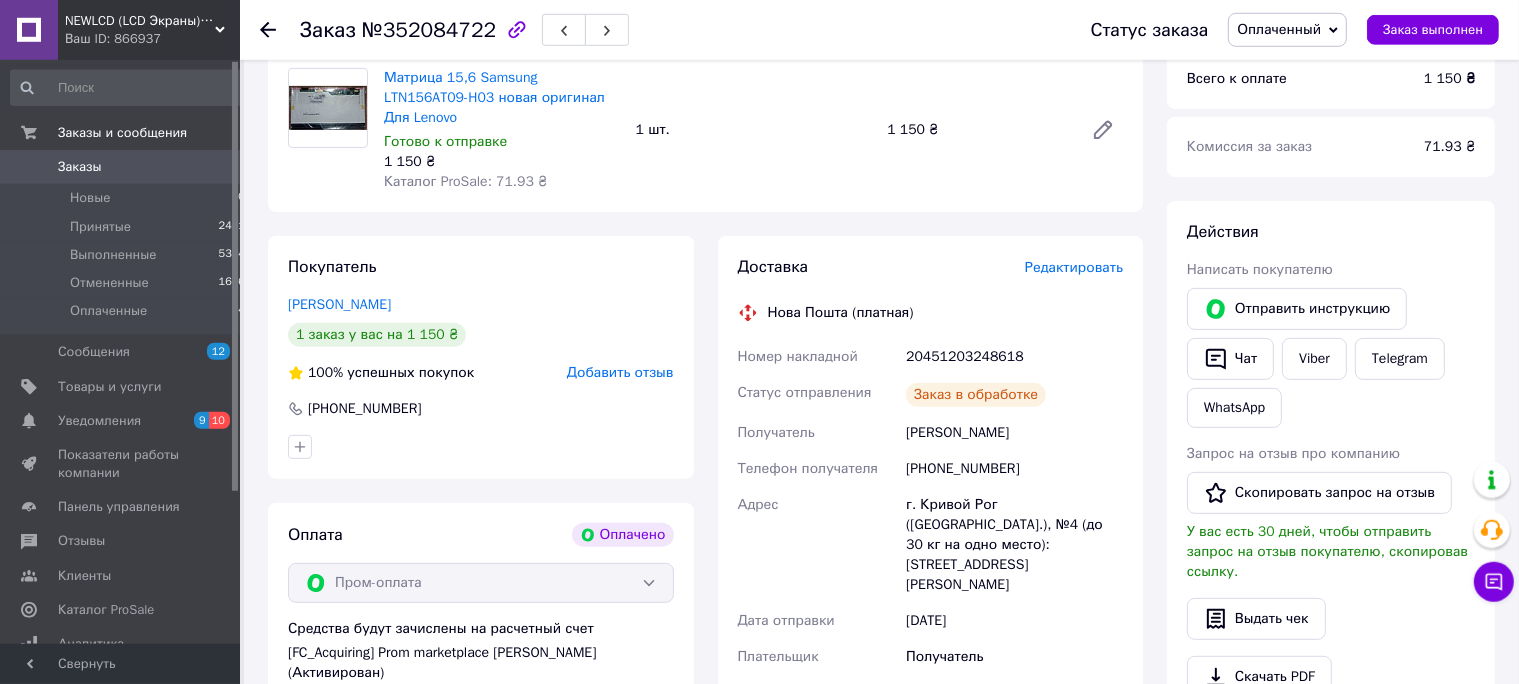 scroll, scrollTop: 714, scrollLeft: 0, axis: vertical 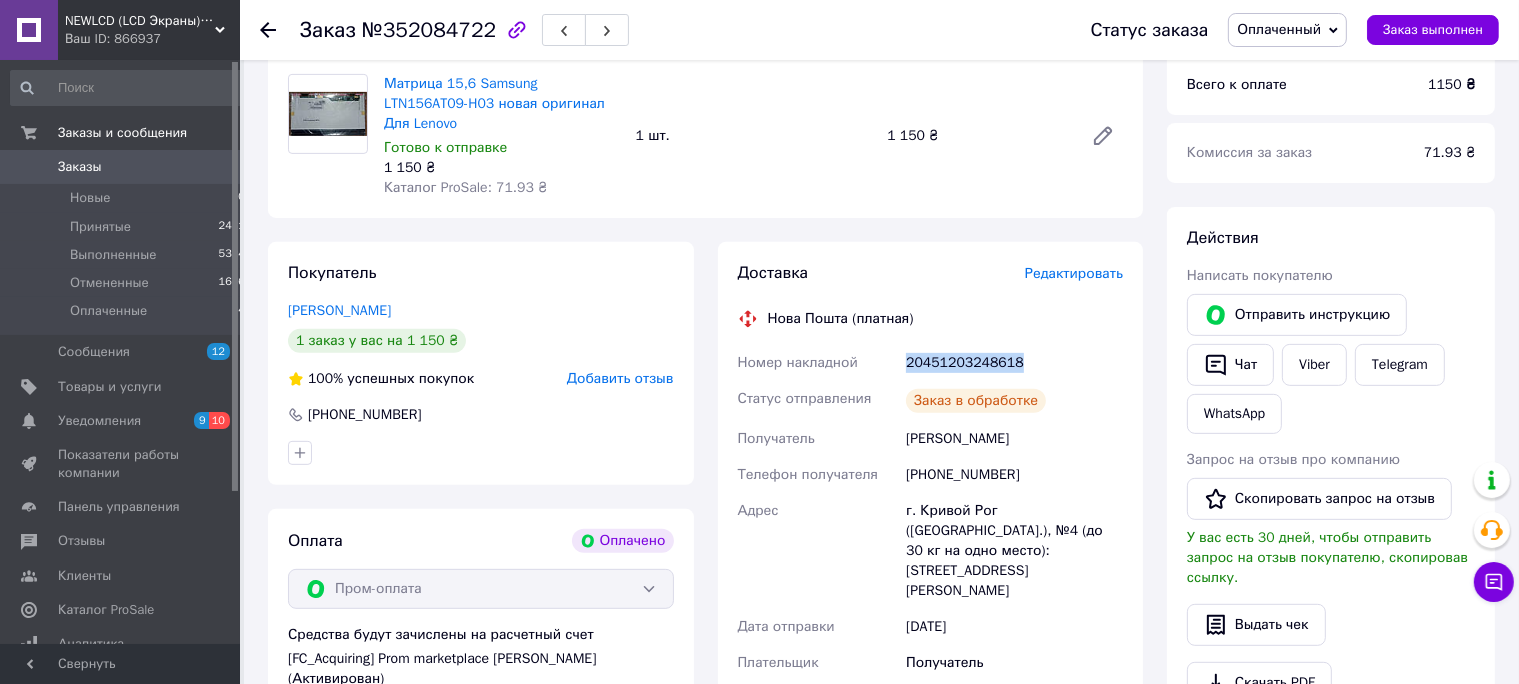 drag, startPoint x: 905, startPoint y: 350, endPoint x: 1018, endPoint y: 350, distance: 113 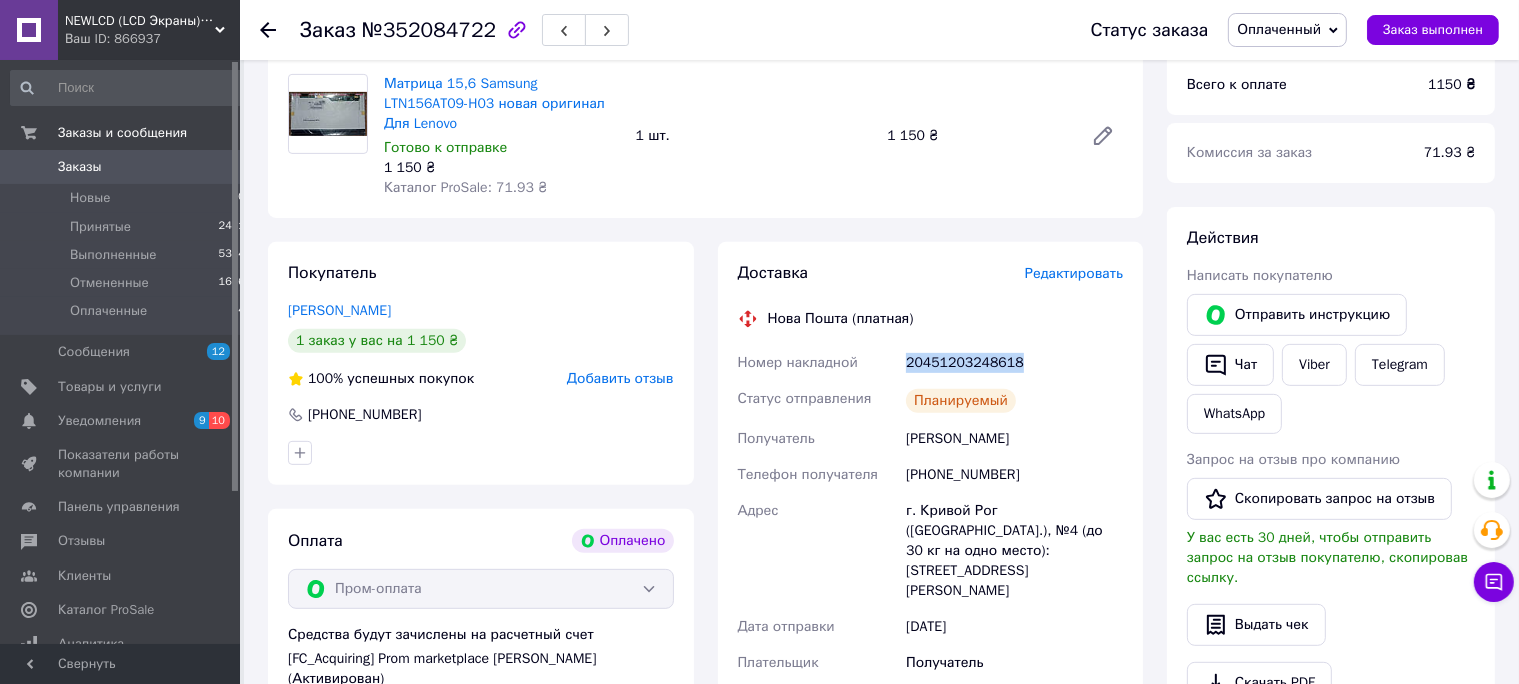 copy on "20451203248618" 